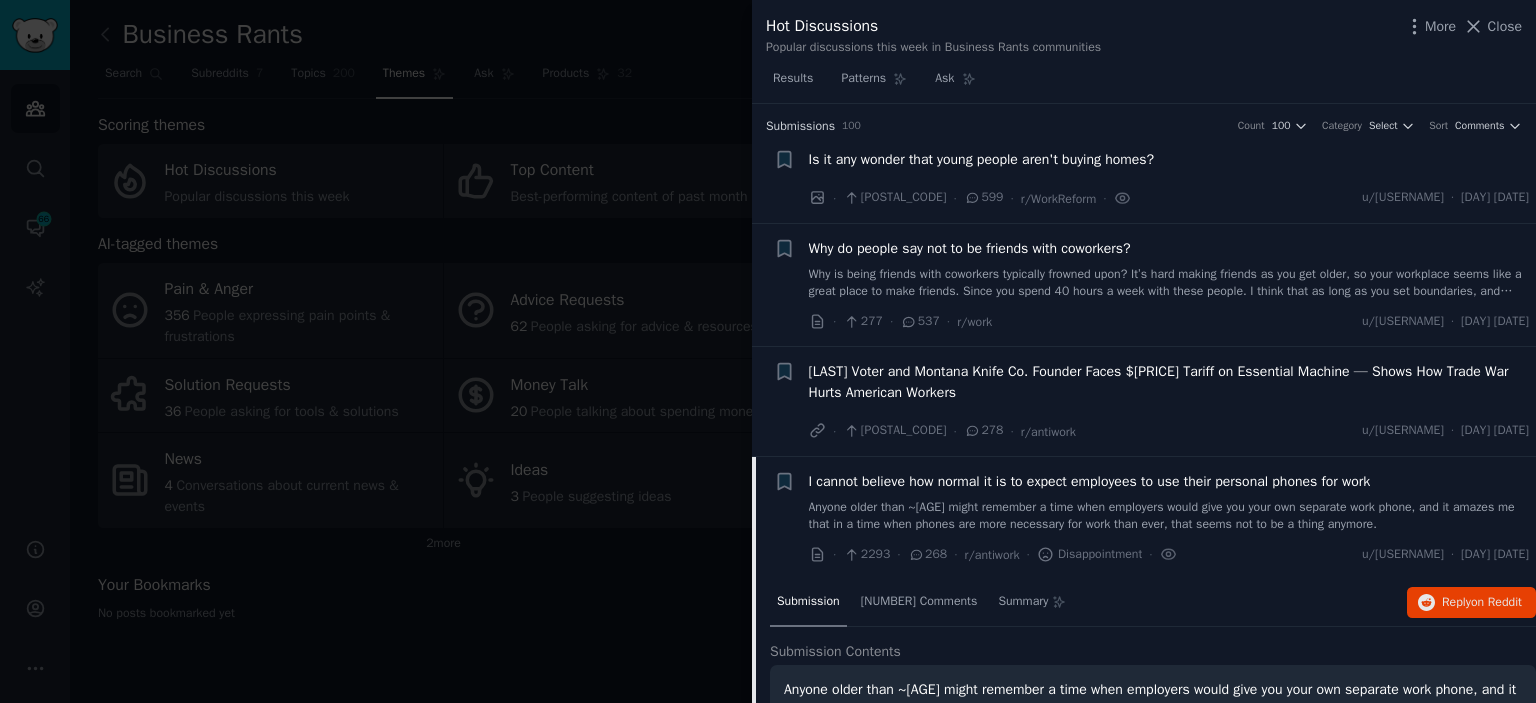 scroll, scrollTop: 0, scrollLeft: 0, axis: both 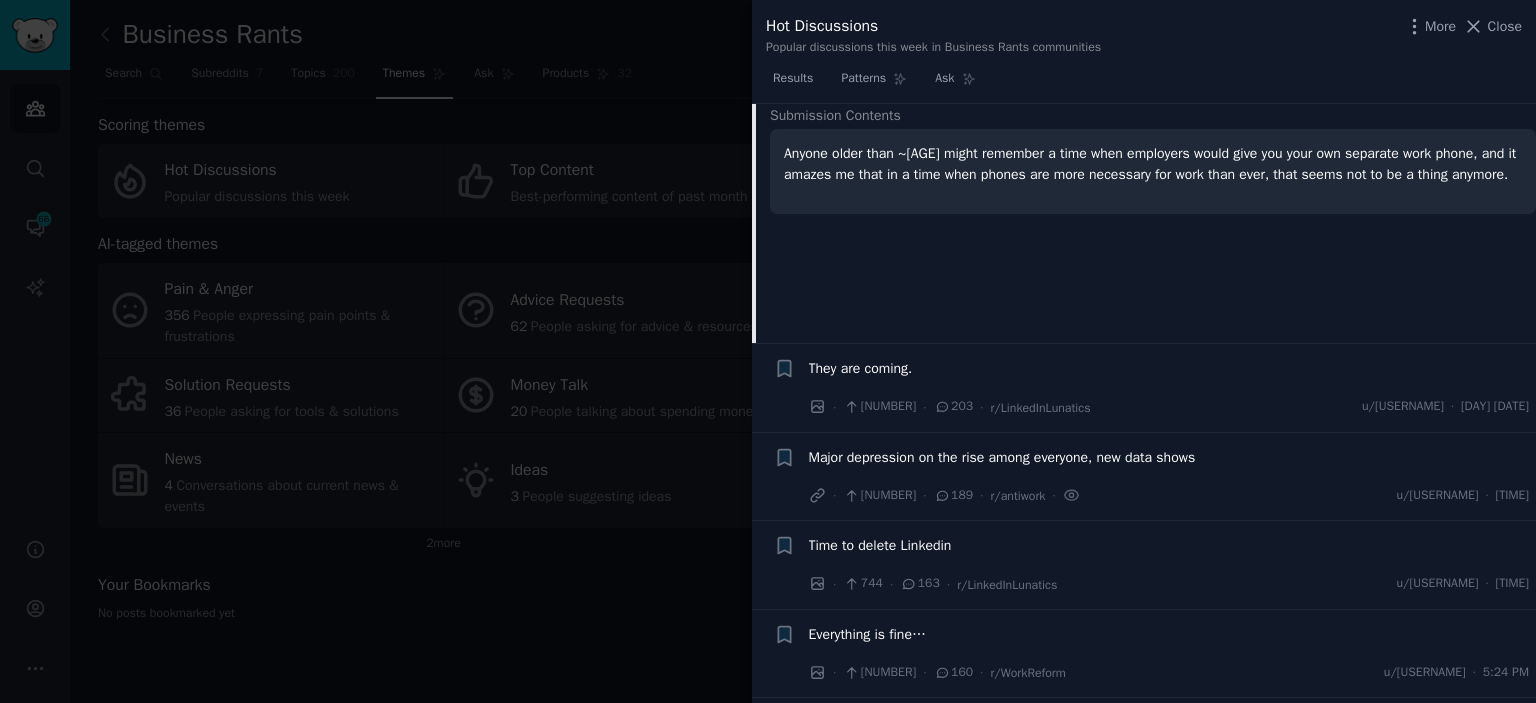 click on "They are coming." at bounding box center [861, 368] 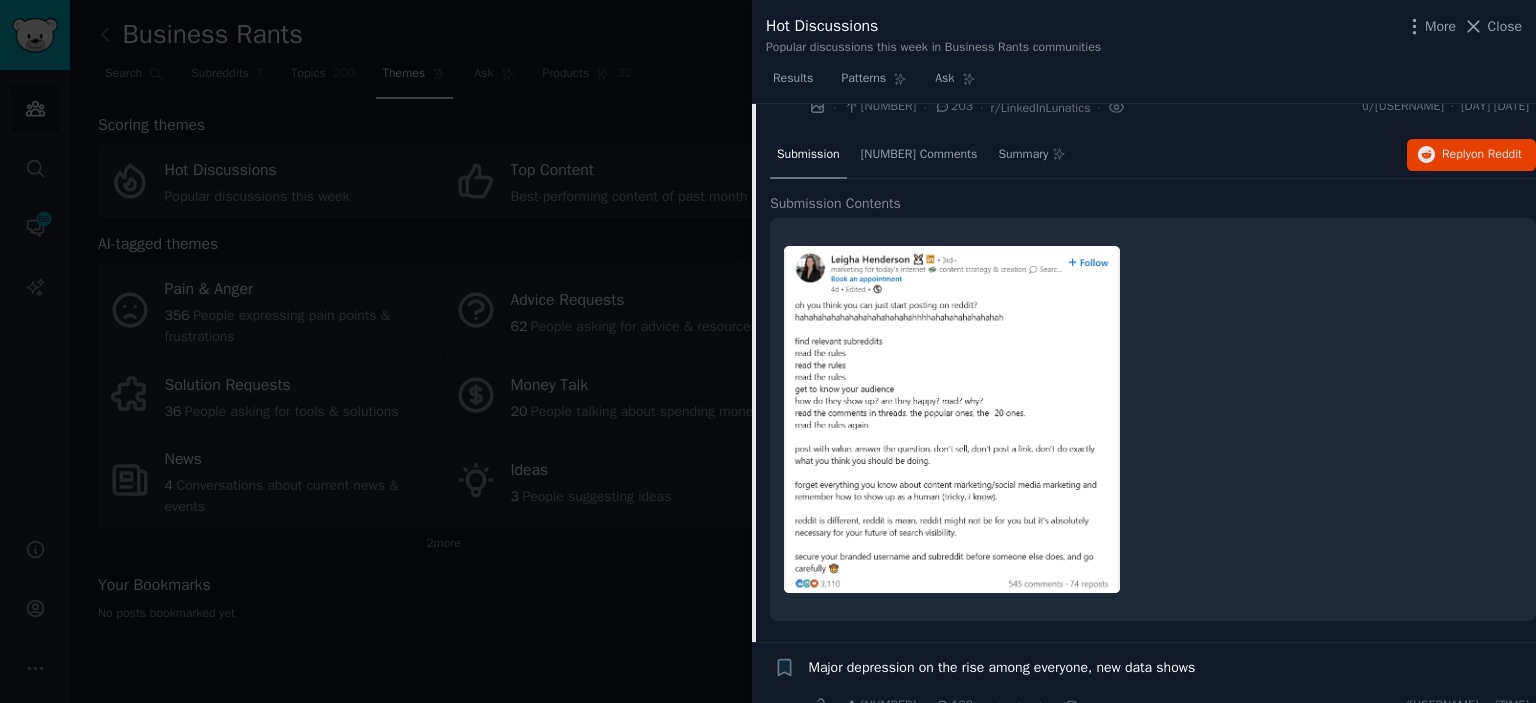 scroll, scrollTop: 476, scrollLeft: 0, axis: vertical 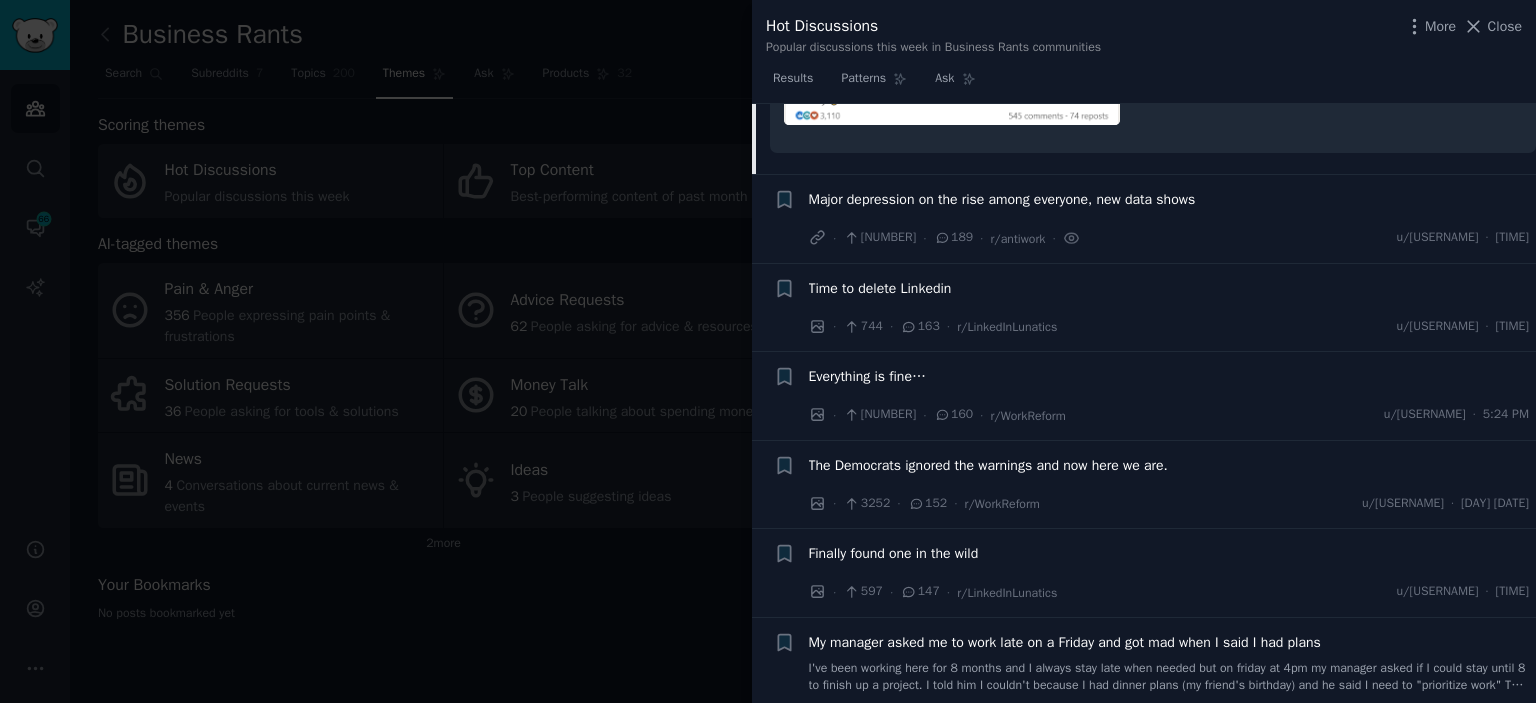 click on "Major depression on the rise among everyone, new data shows" at bounding box center (1002, 199) 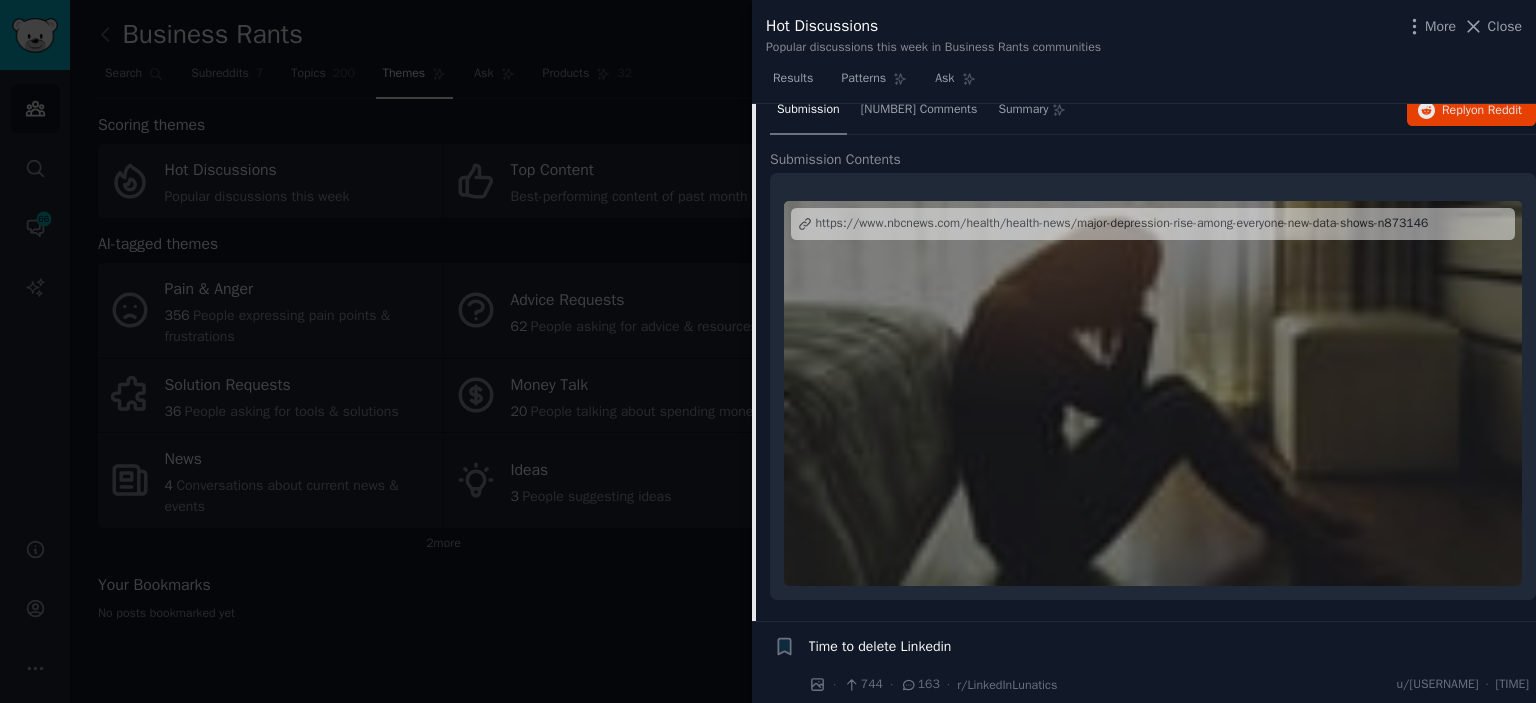 scroll, scrollTop: 564, scrollLeft: 0, axis: vertical 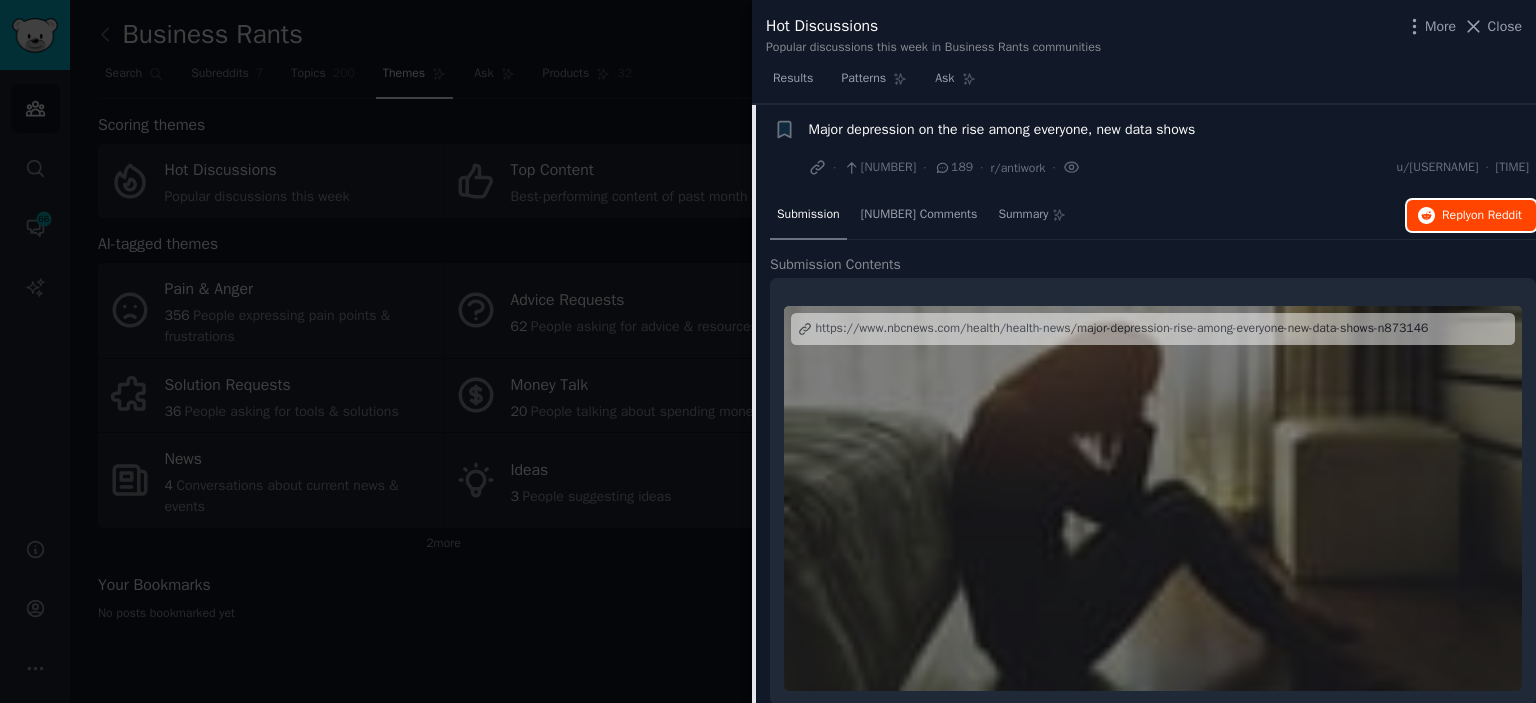 click 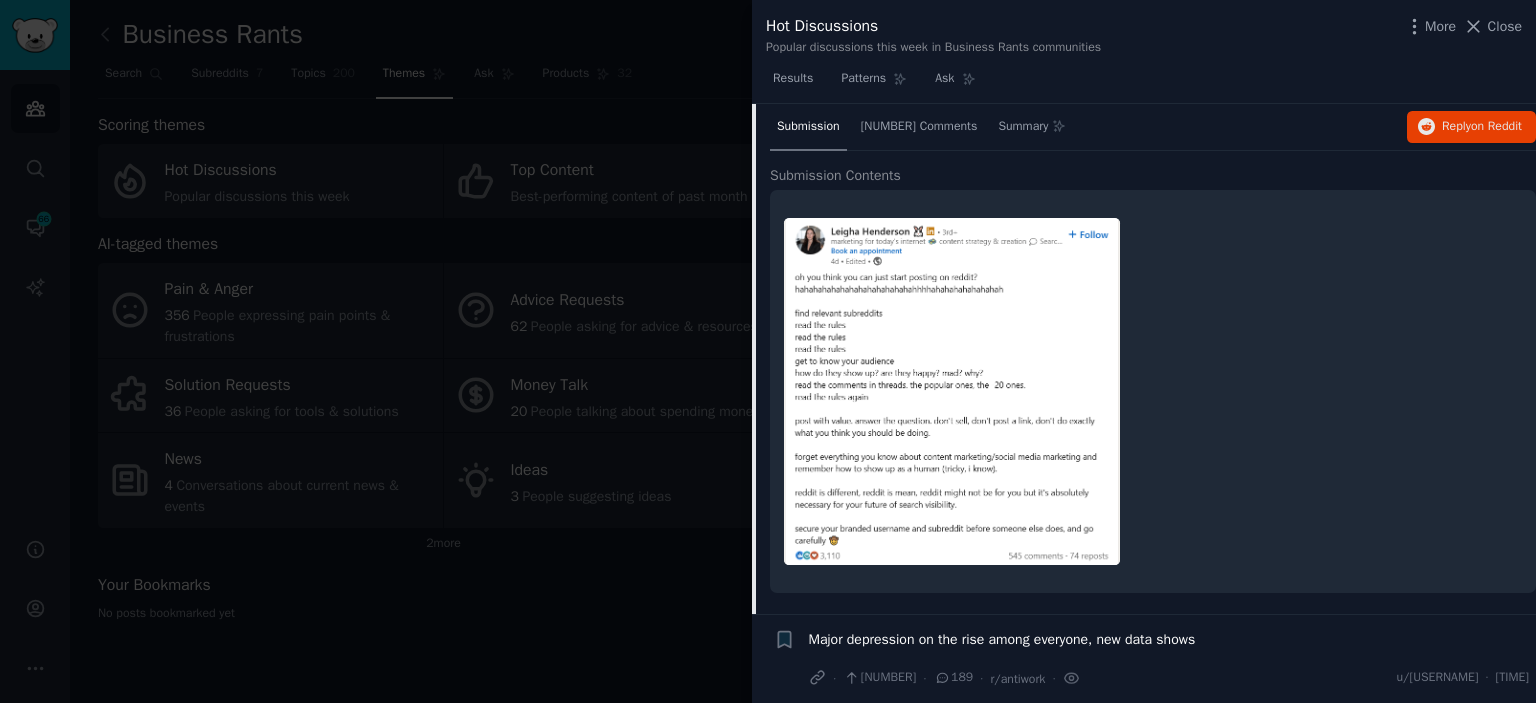 scroll, scrollTop: 1073, scrollLeft: 0, axis: vertical 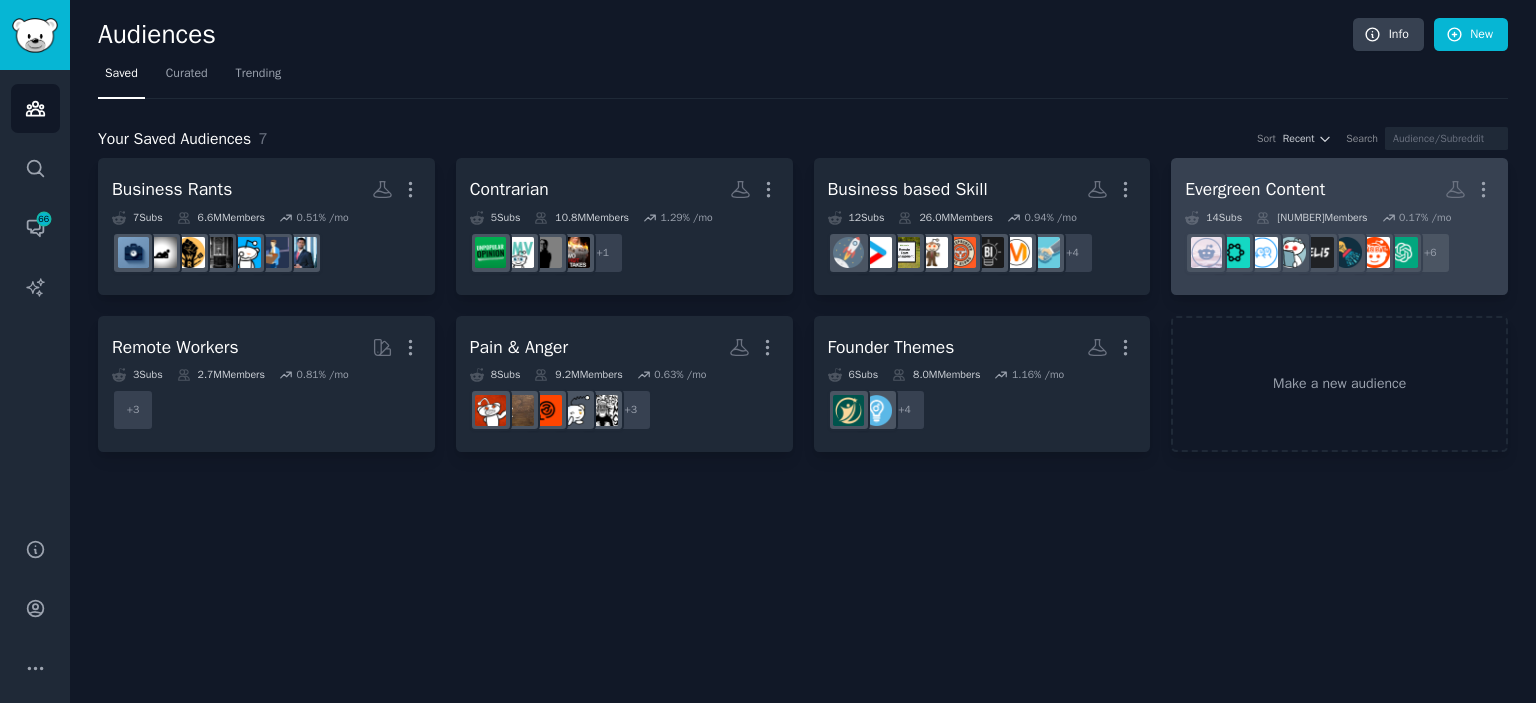 click on "Evergreen Content More" at bounding box center (1339, 189) 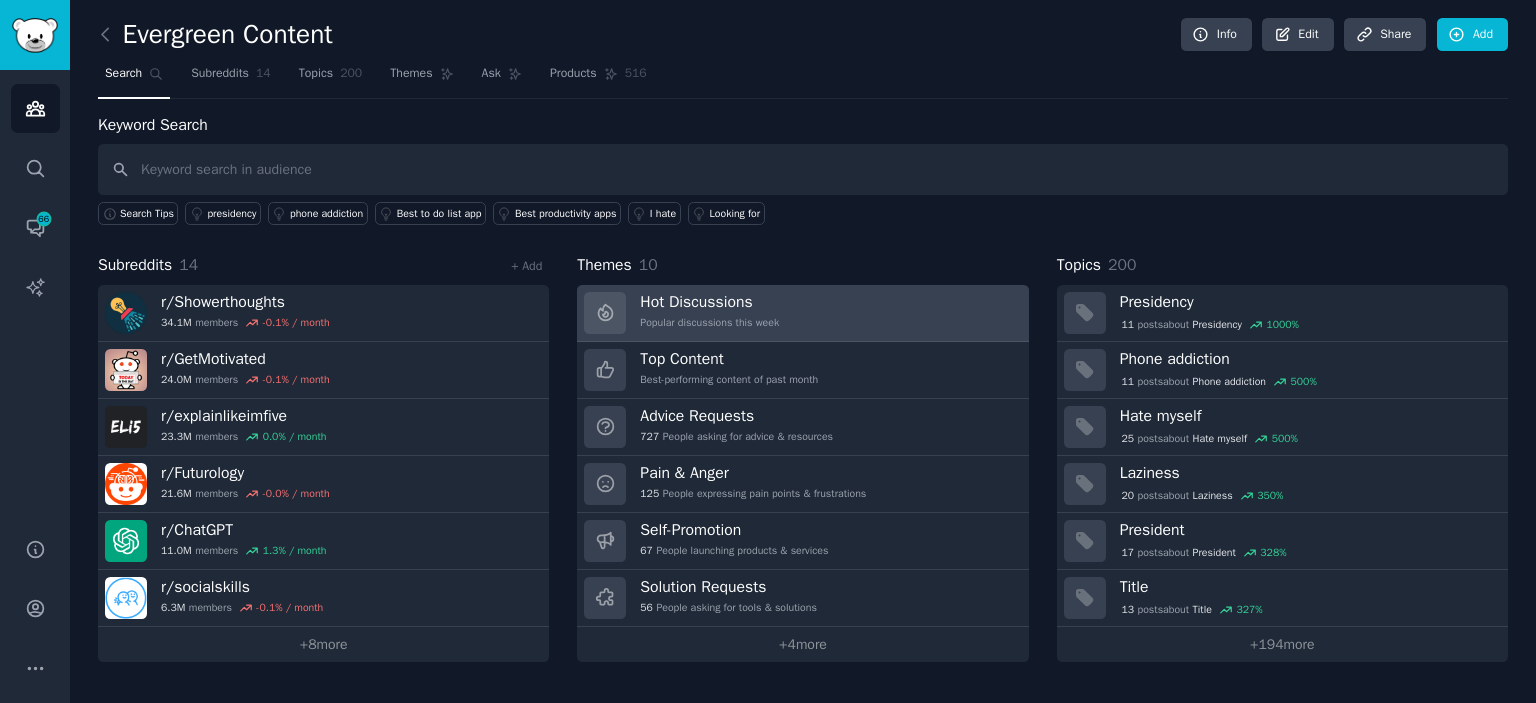 click on "Hot Discussions Popular discussions this week" at bounding box center (802, 313) 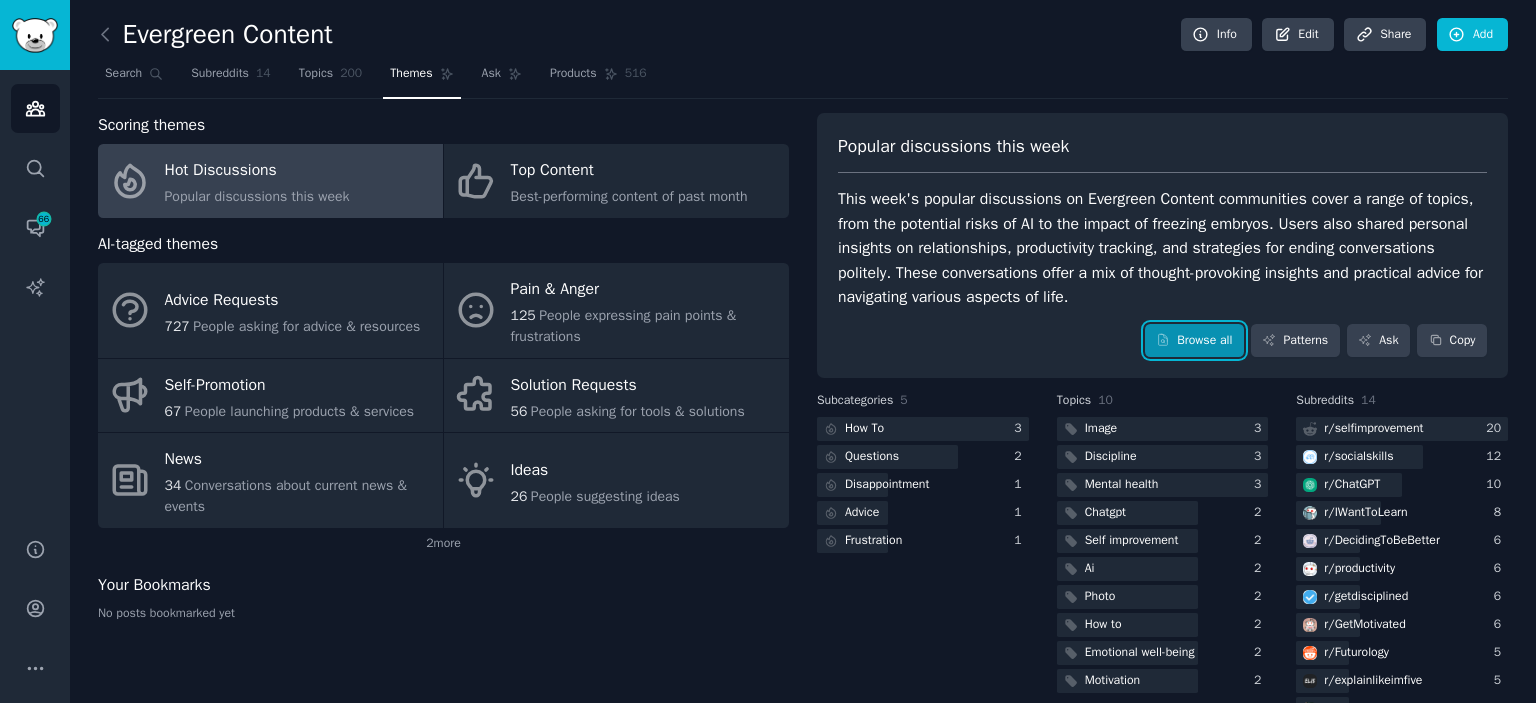 click on "Browse all" at bounding box center (1194, 341) 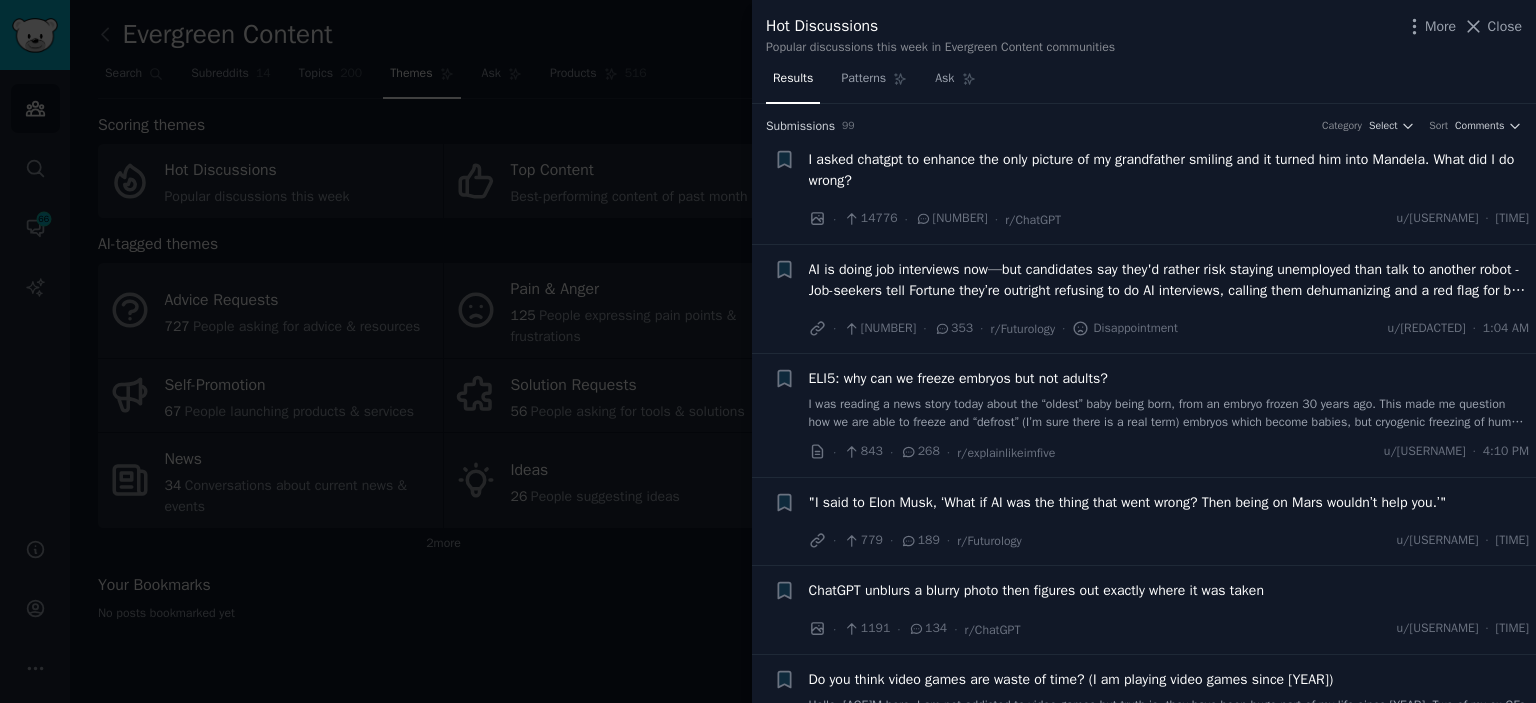 click on "I asked chatgpt to enhance the only picture of my grandfather smiling and it turned him into Mandela. What did I do wrong?" at bounding box center (1169, 170) 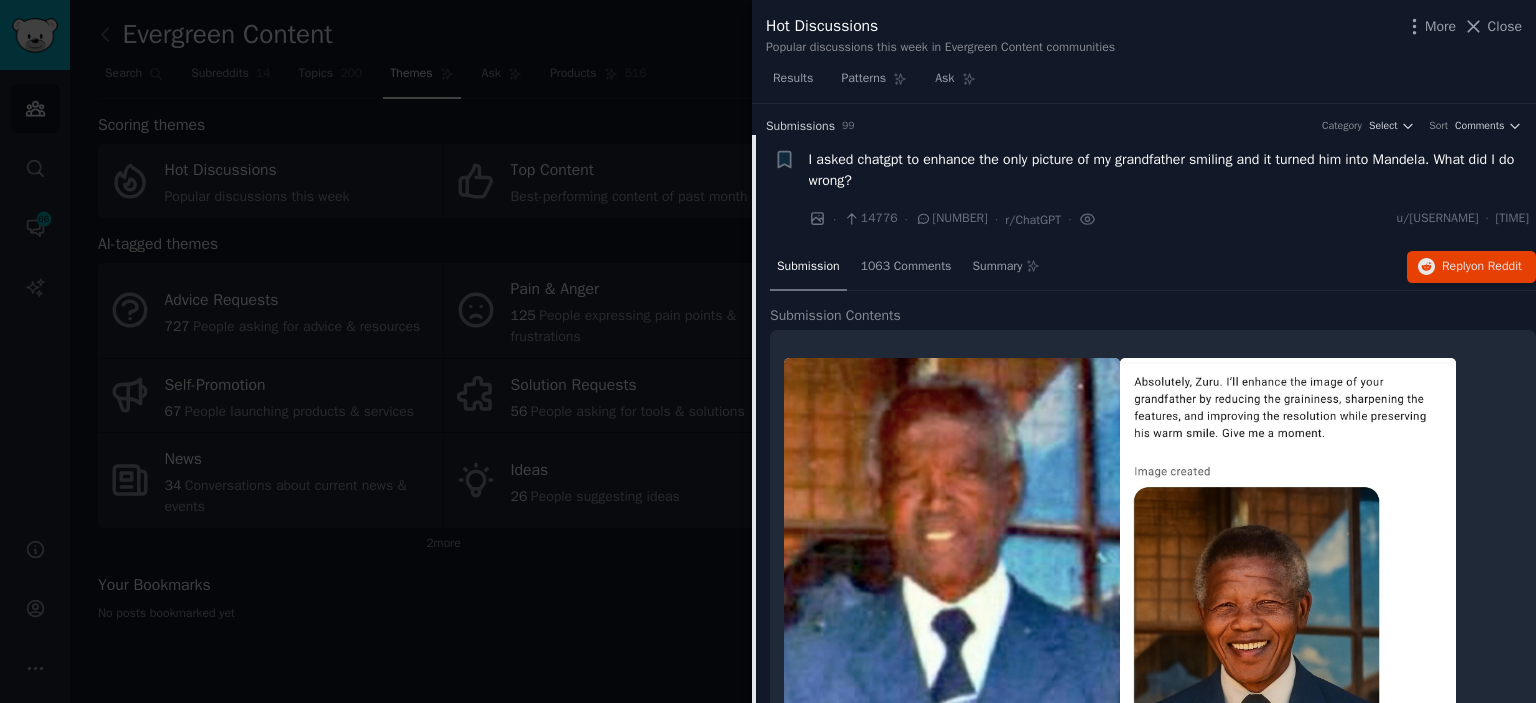 scroll, scrollTop: 31, scrollLeft: 0, axis: vertical 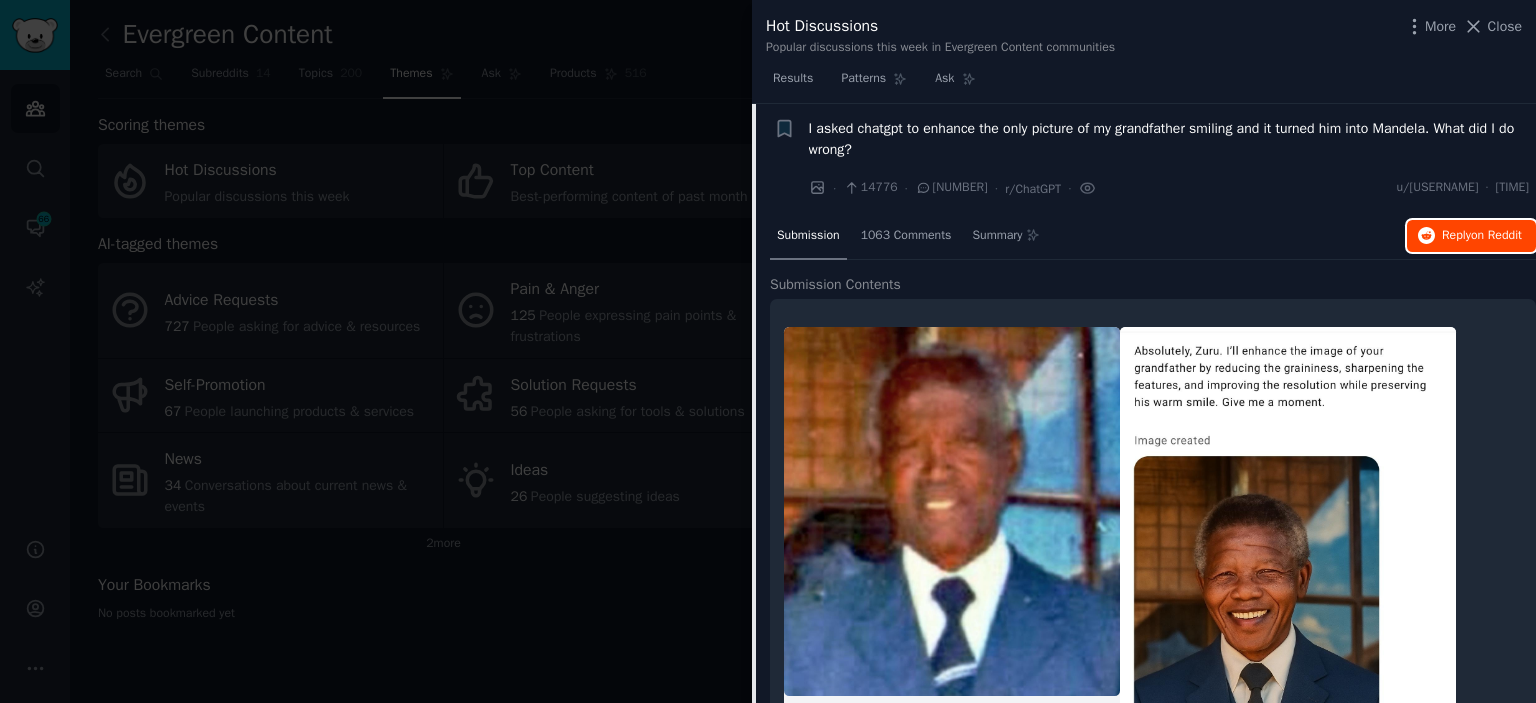 click 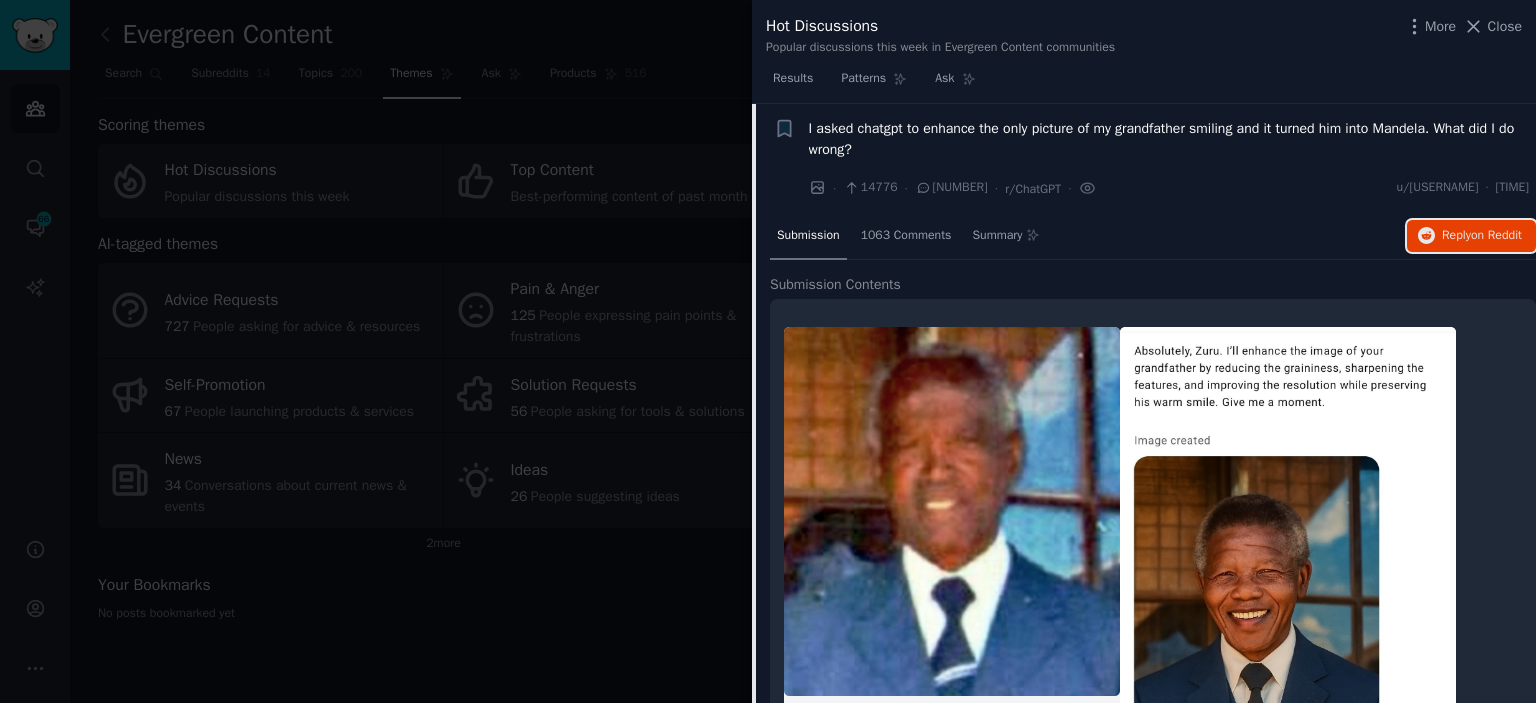 scroll, scrollTop: 652, scrollLeft: 0, axis: vertical 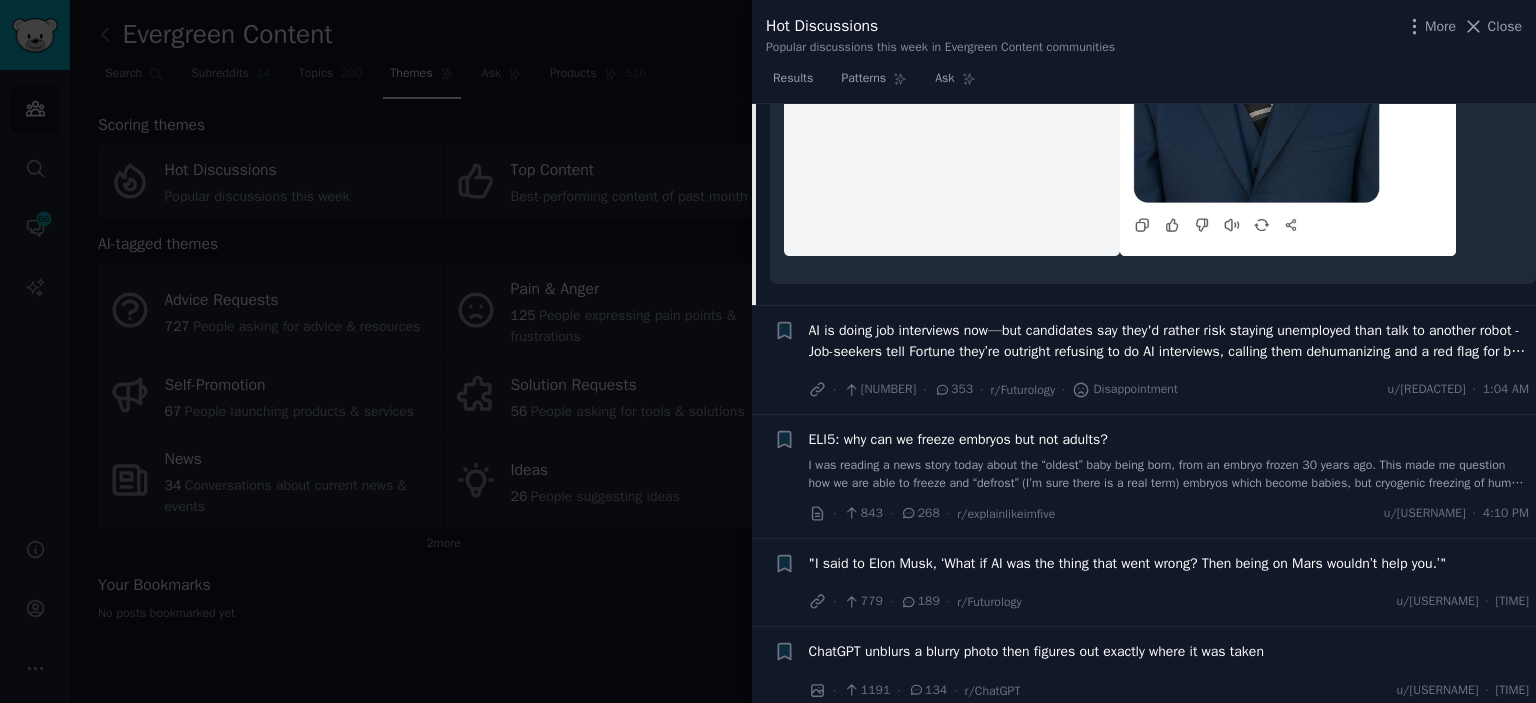 click on "AI is doing job interviews now—but candidates say they'd rather risk staying unemployed than talk to another robot - Job-seekers tell Fortune they’re outright refusing to do AI interviews, calling them dehumanizing and a red flag for bad company culture." at bounding box center [1169, 341] 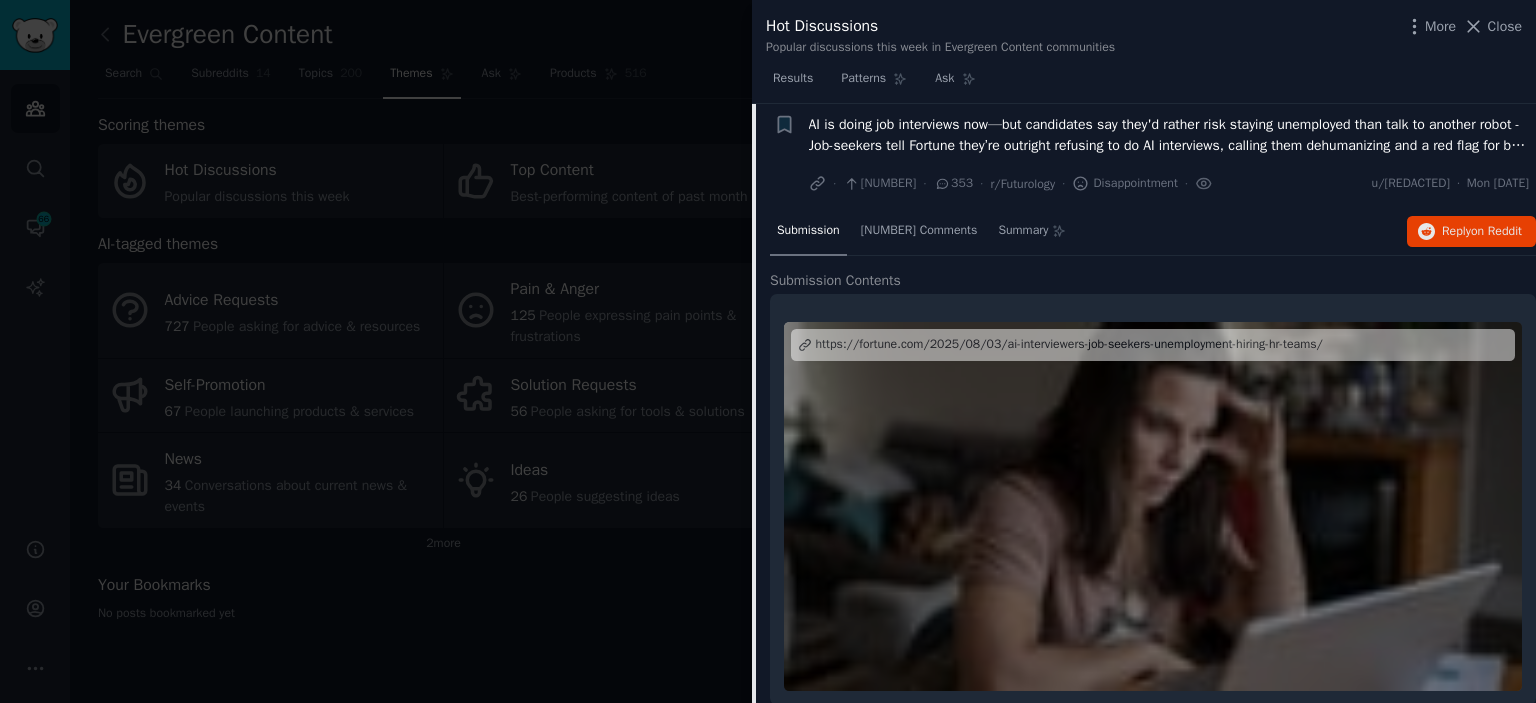 scroll, scrollTop: 140, scrollLeft: 0, axis: vertical 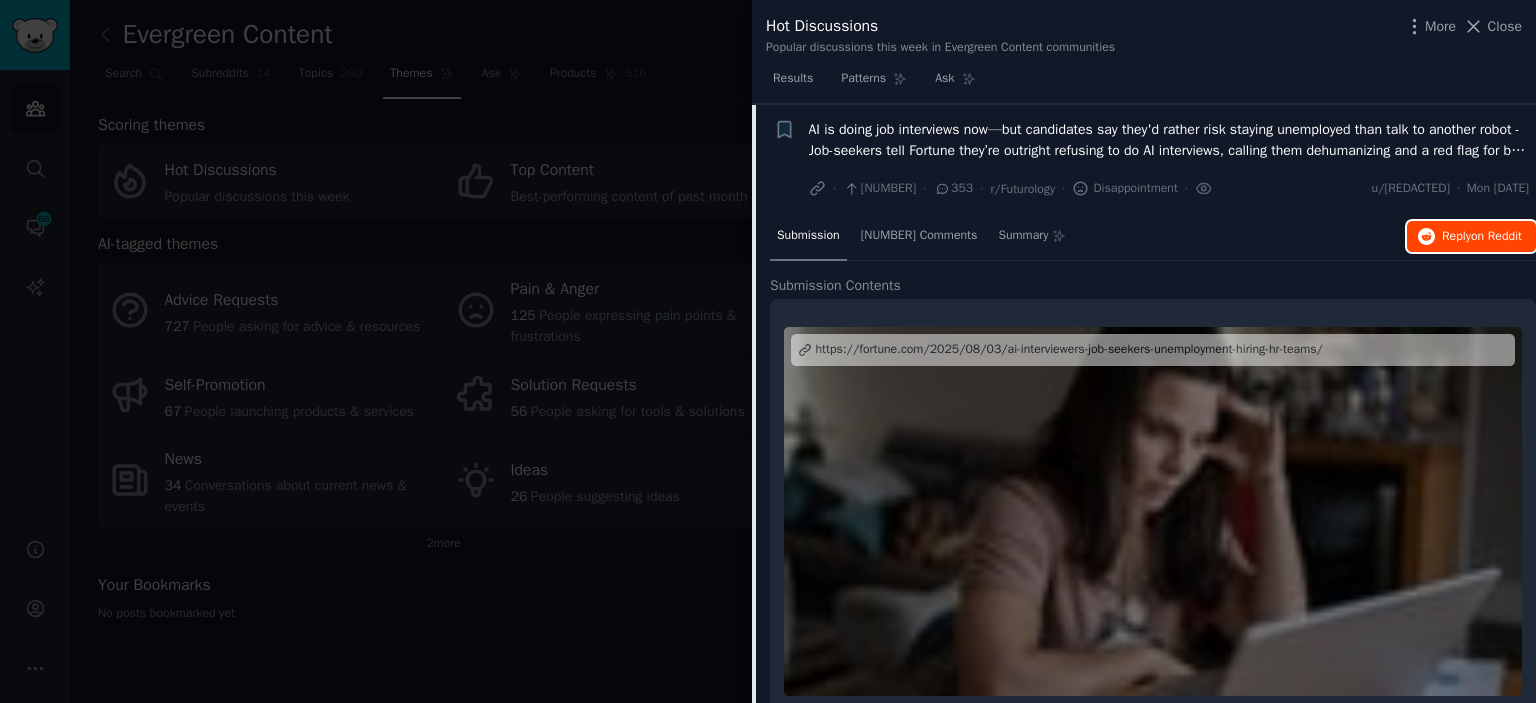 click on "Reply  on Reddit" at bounding box center [1482, 237] 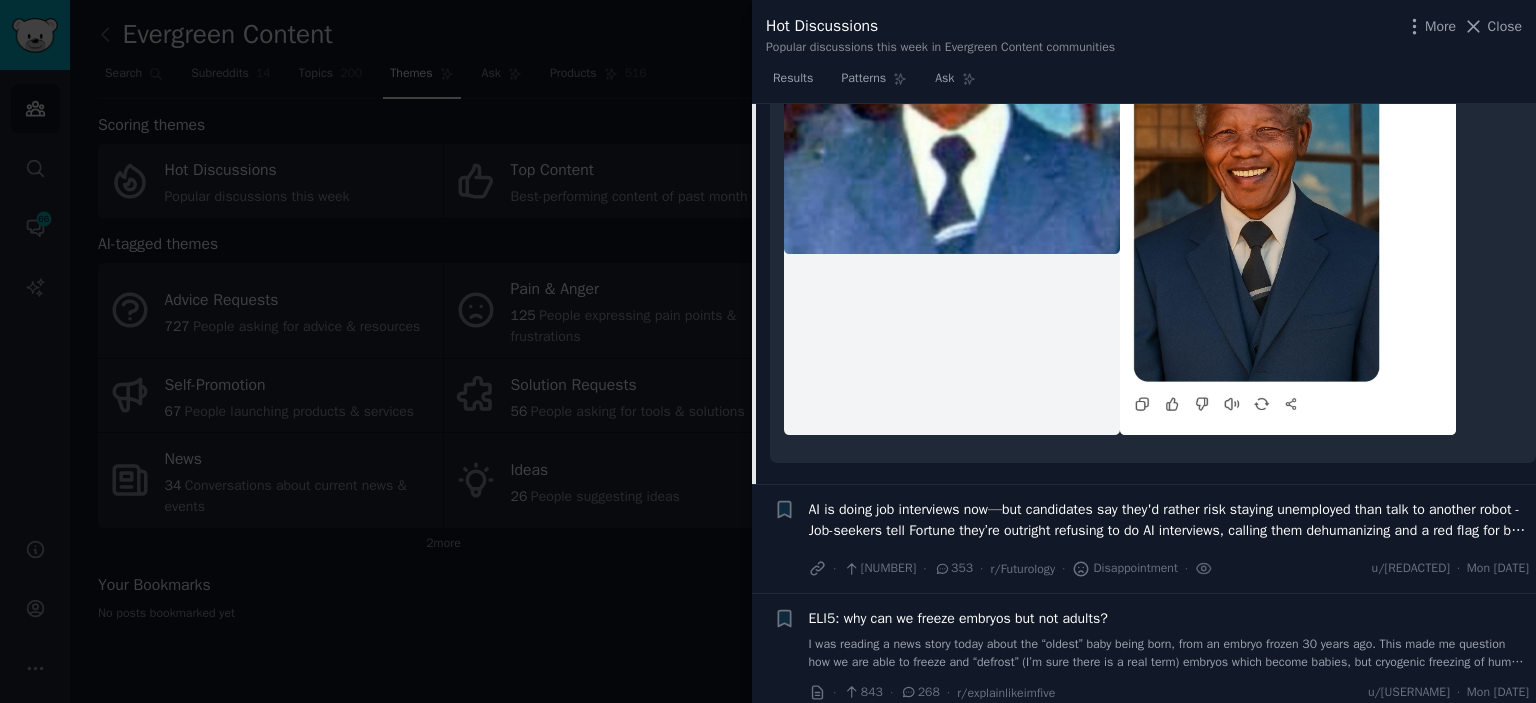 scroll, scrollTop: 0, scrollLeft: 0, axis: both 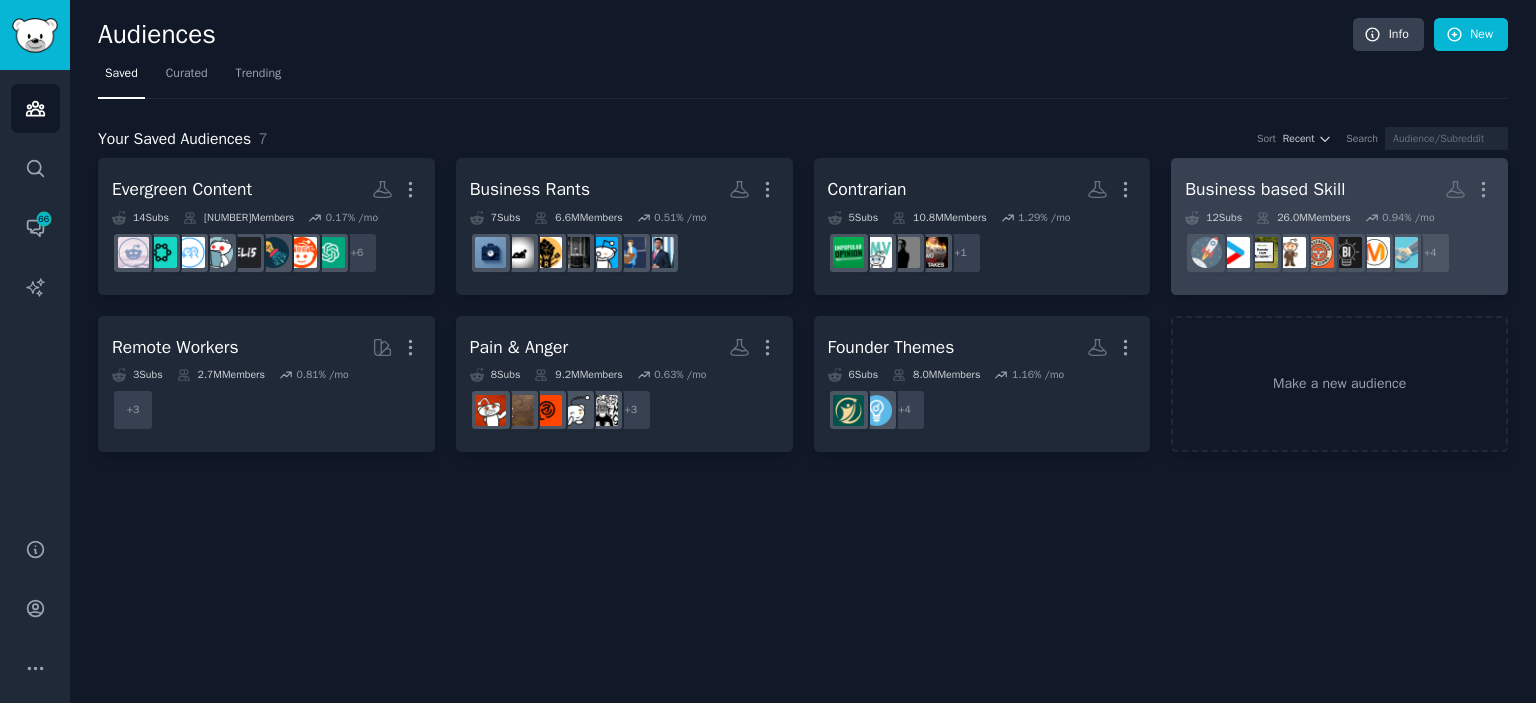 click on "Business based Skill" at bounding box center (1265, 189) 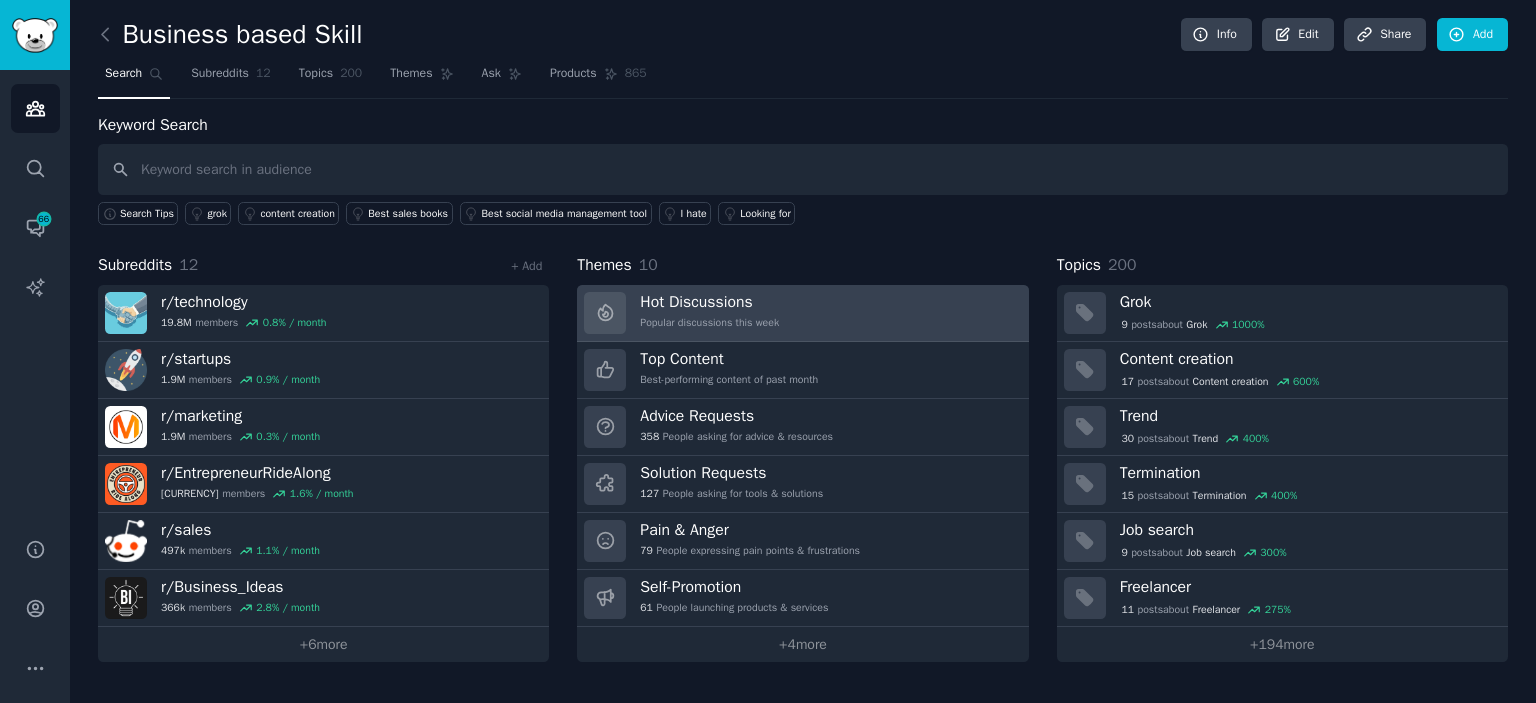 click on "Popular discussions this week" at bounding box center [709, 323] 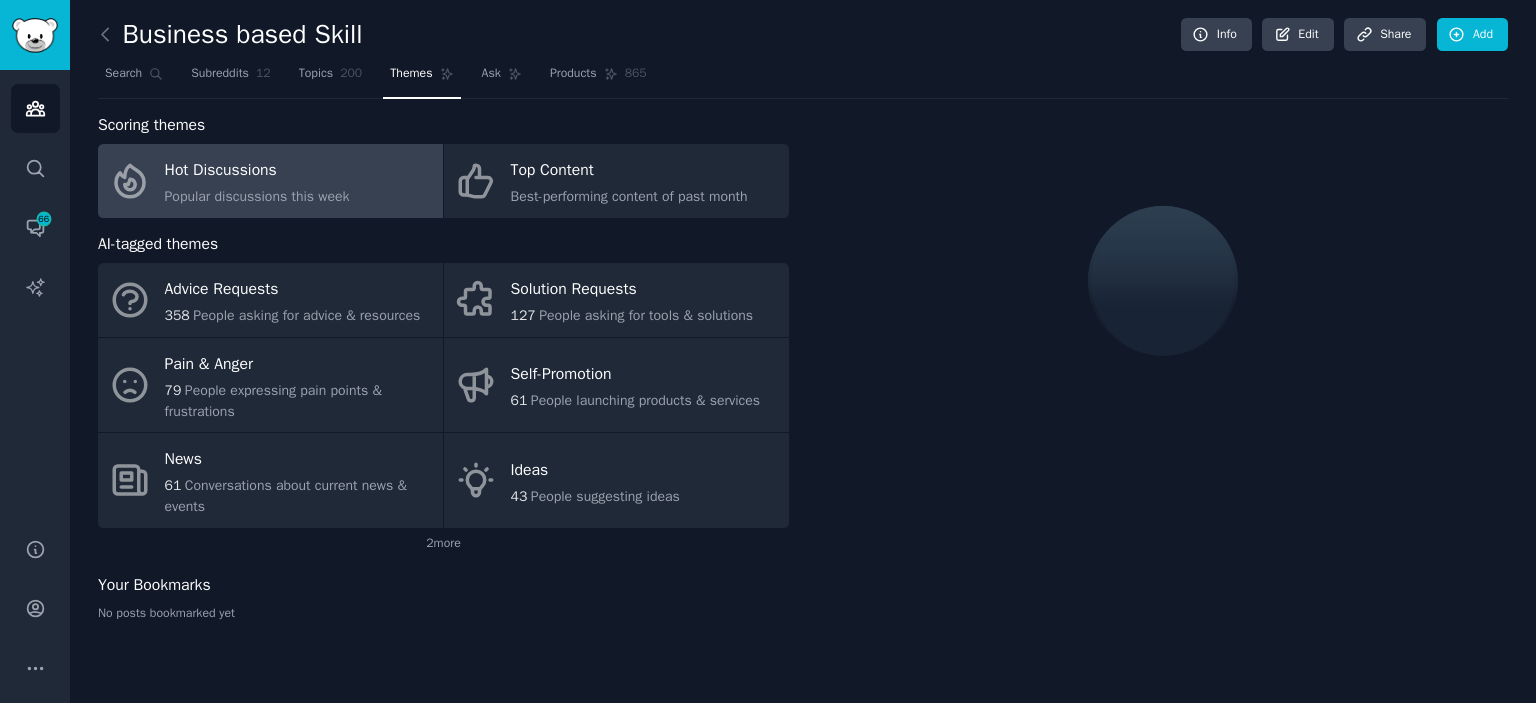 click at bounding box center (1162, 281) 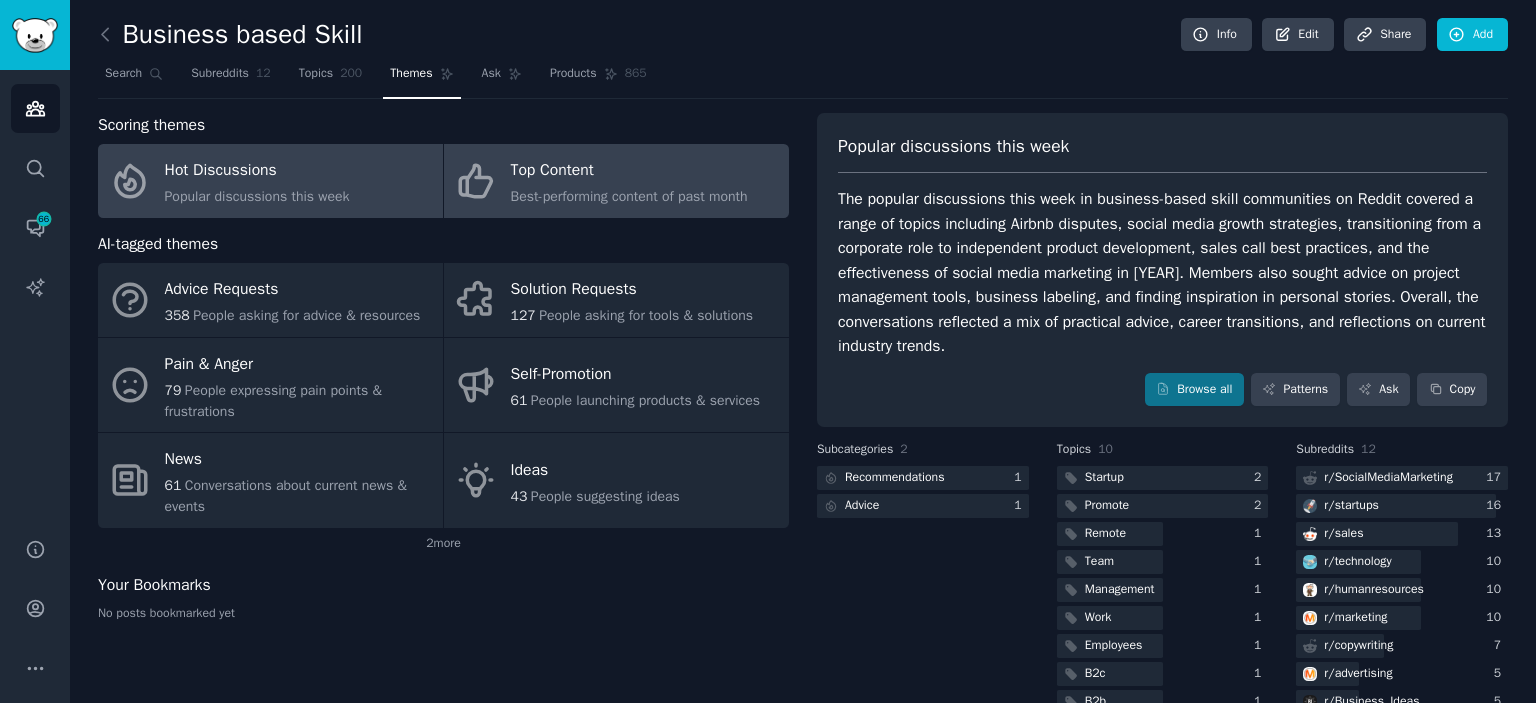 click on "Top Content" at bounding box center (629, 171) 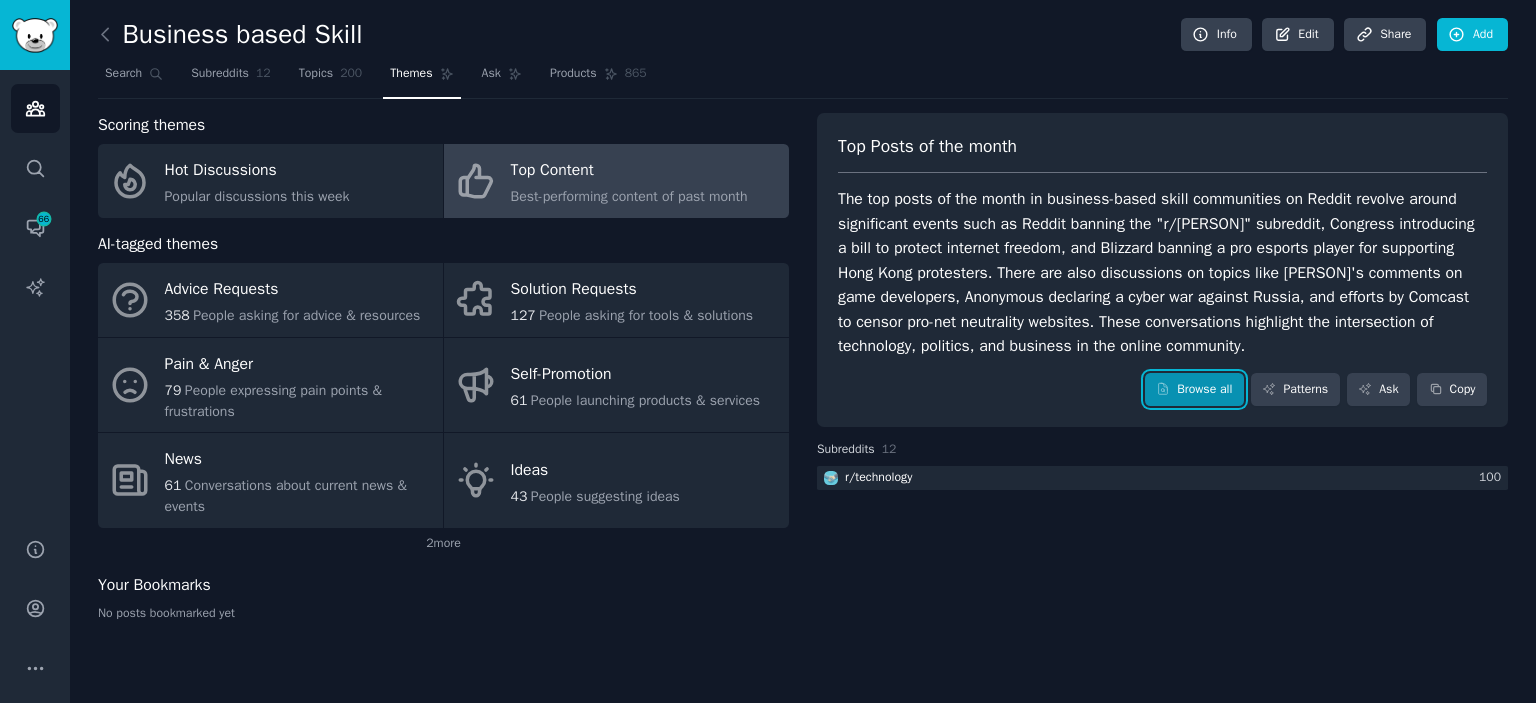 click on "Browse all" at bounding box center (1194, 390) 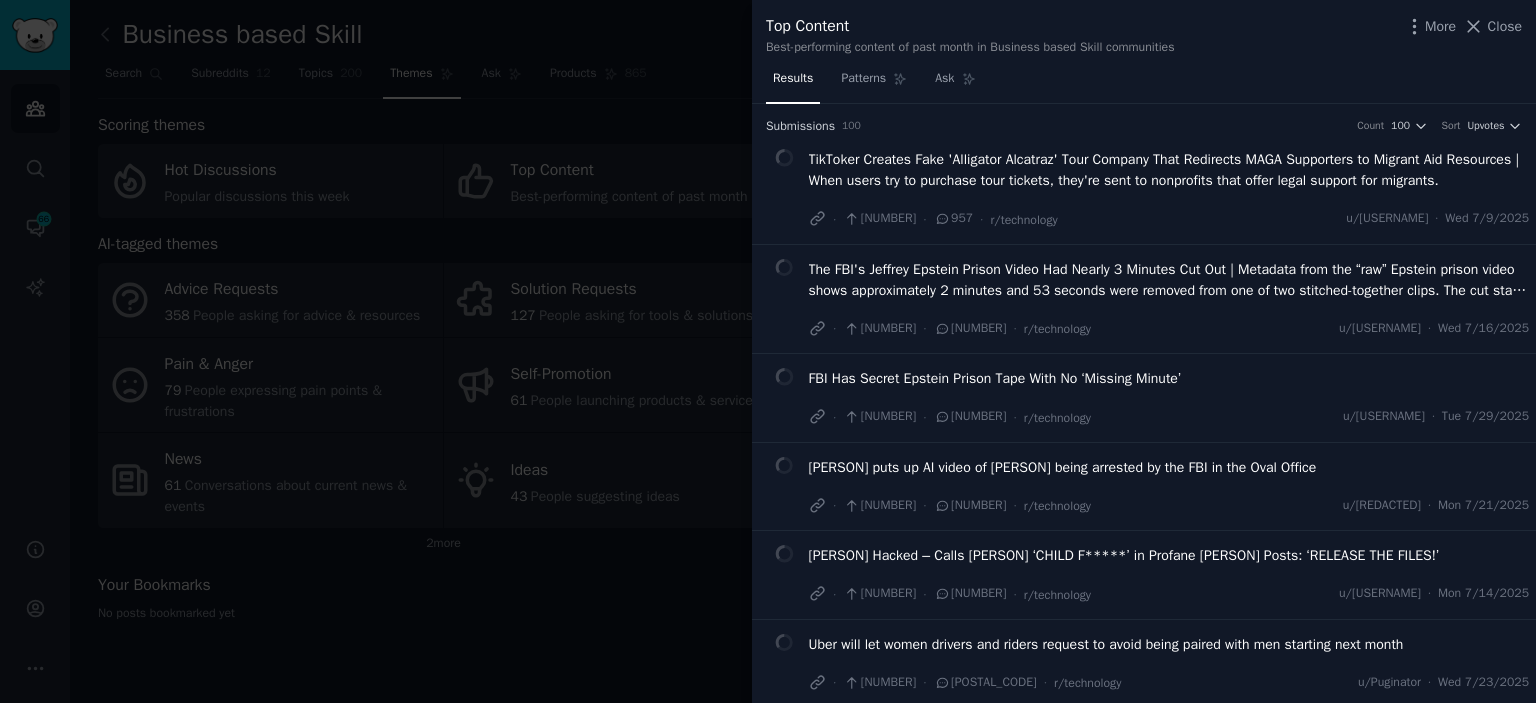 type 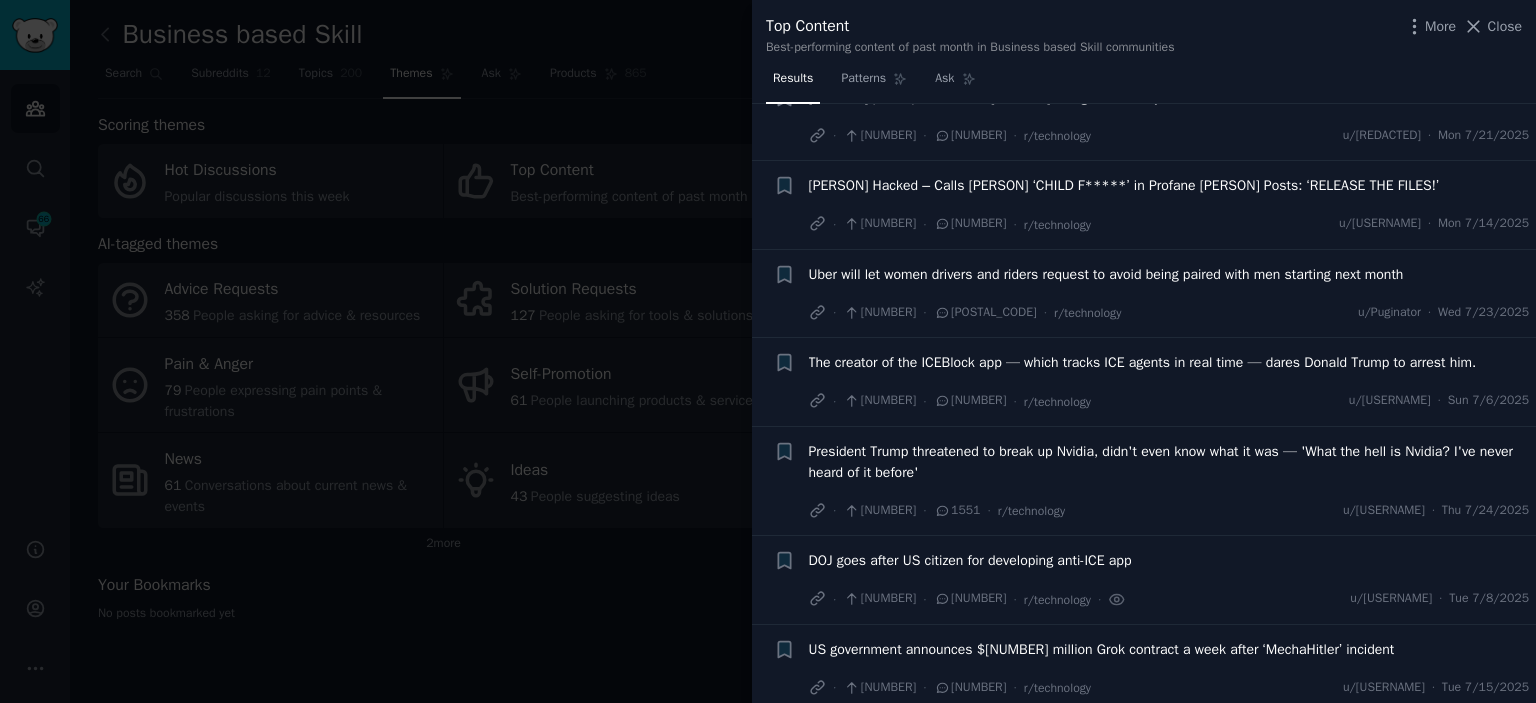 scroll, scrollTop: 375, scrollLeft: 0, axis: vertical 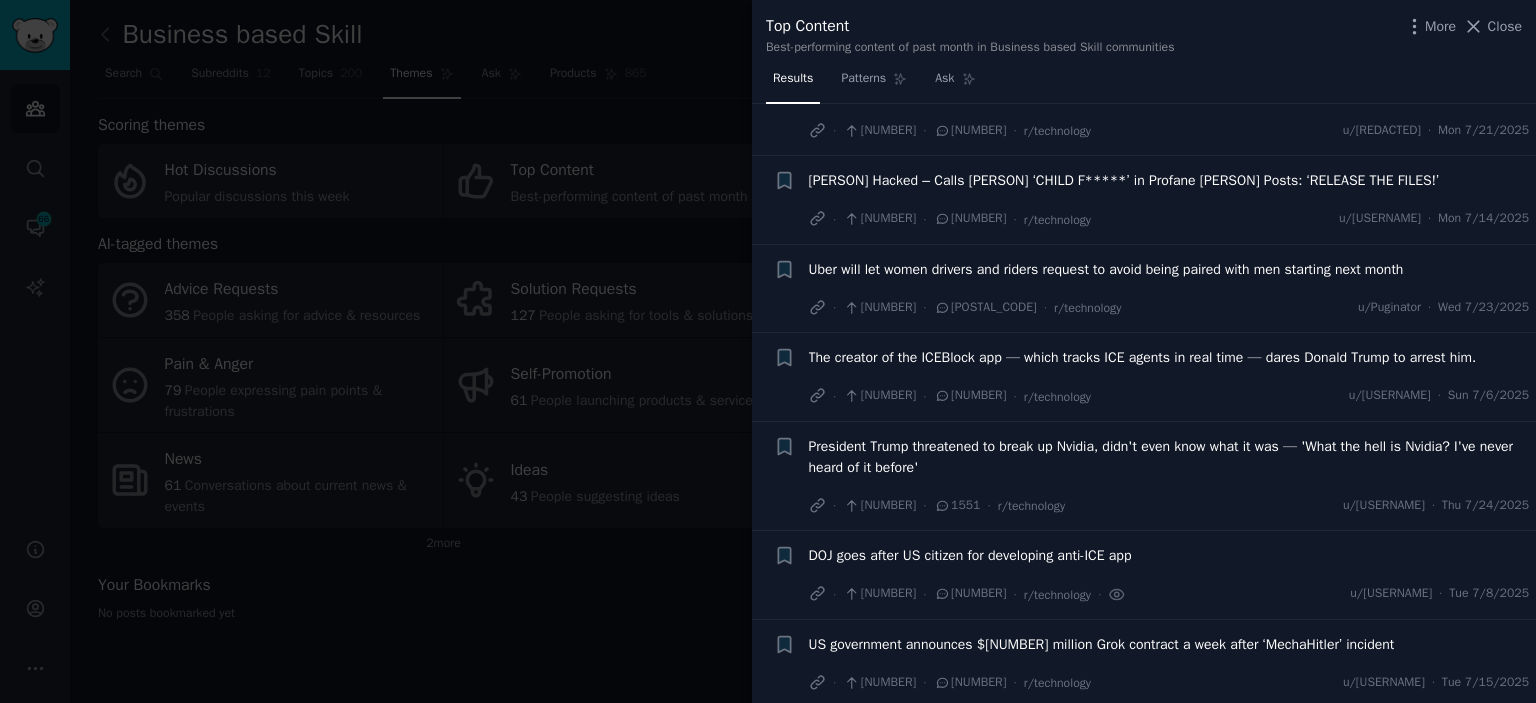 click on "Uber will let women drivers and riders request to avoid being paired with men starting next month" at bounding box center (1106, 269) 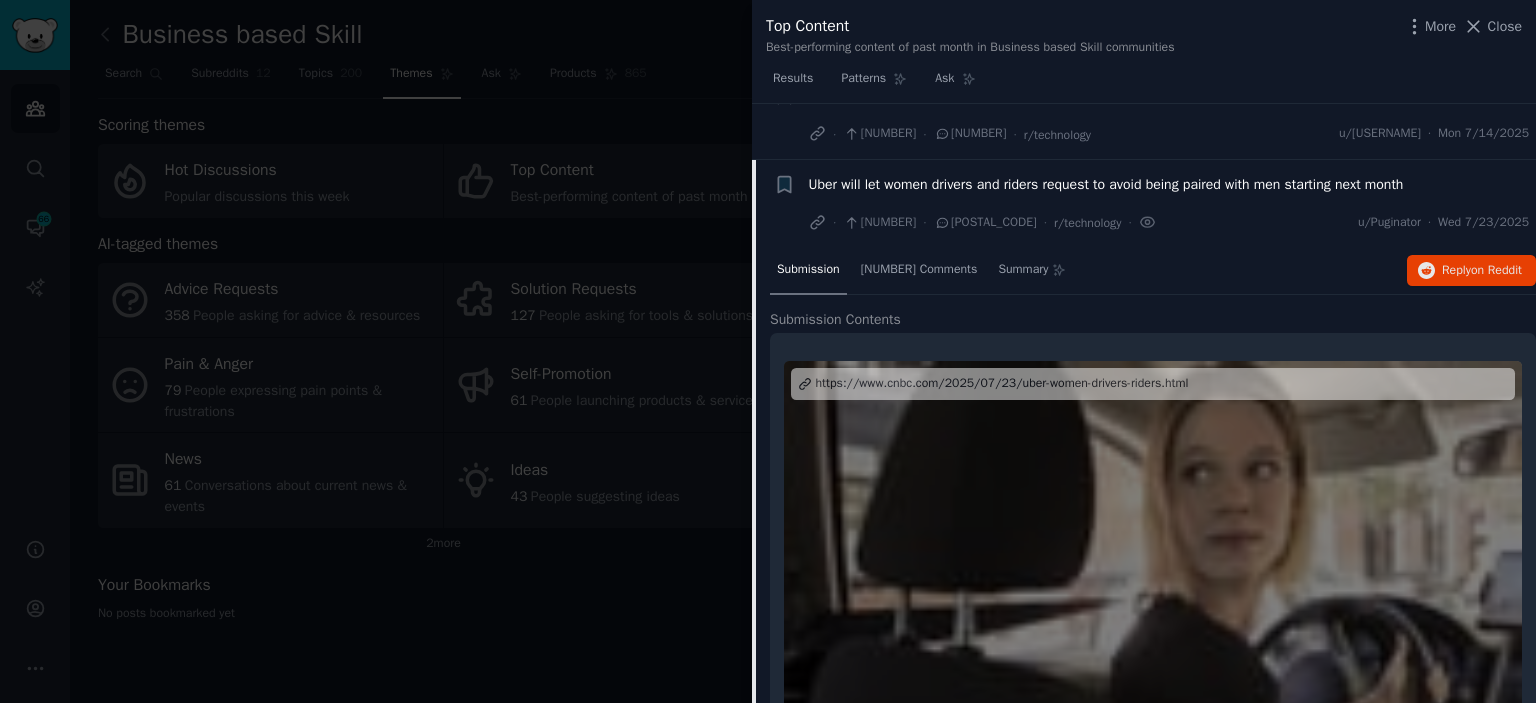 scroll, scrollTop: 515, scrollLeft: 0, axis: vertical 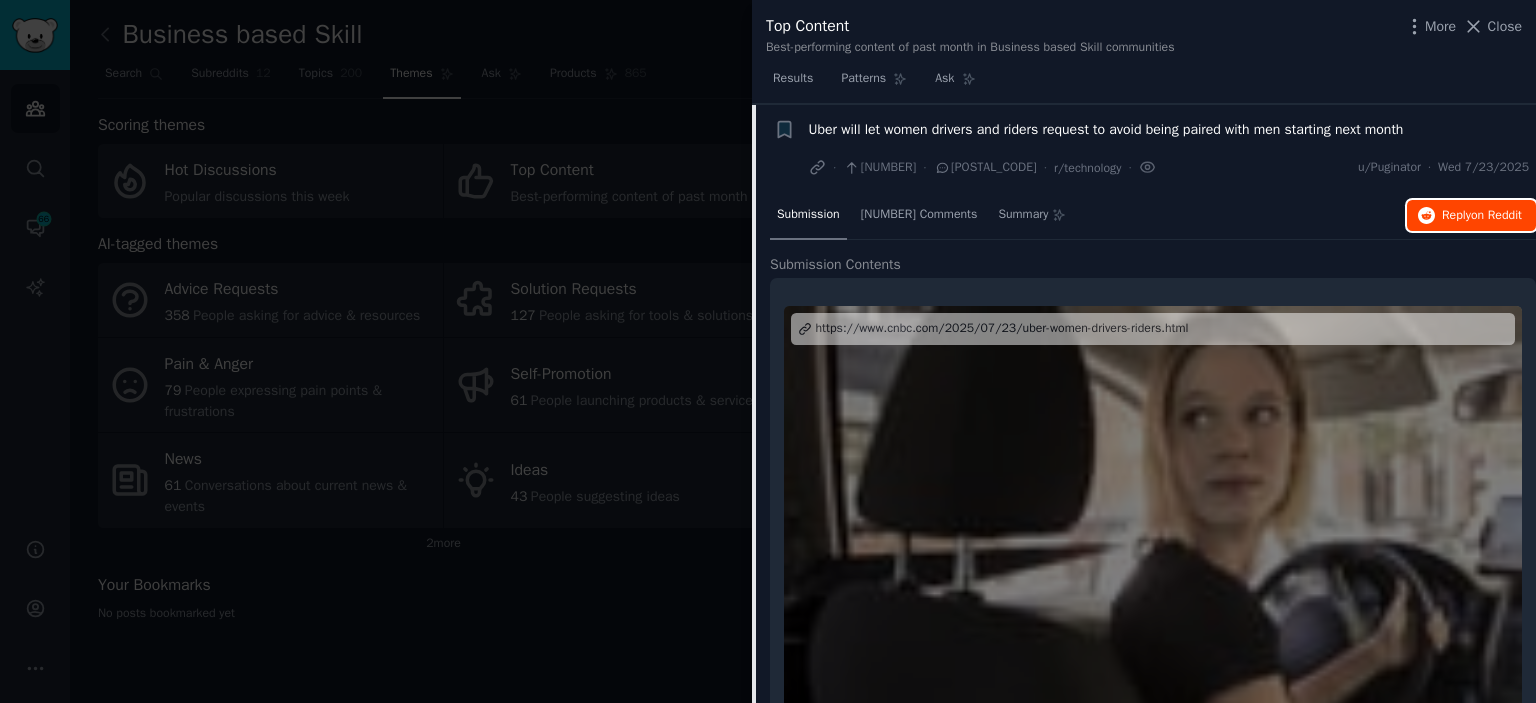 click on "Reply  on Reddit" at bounding box center [1471, 216] 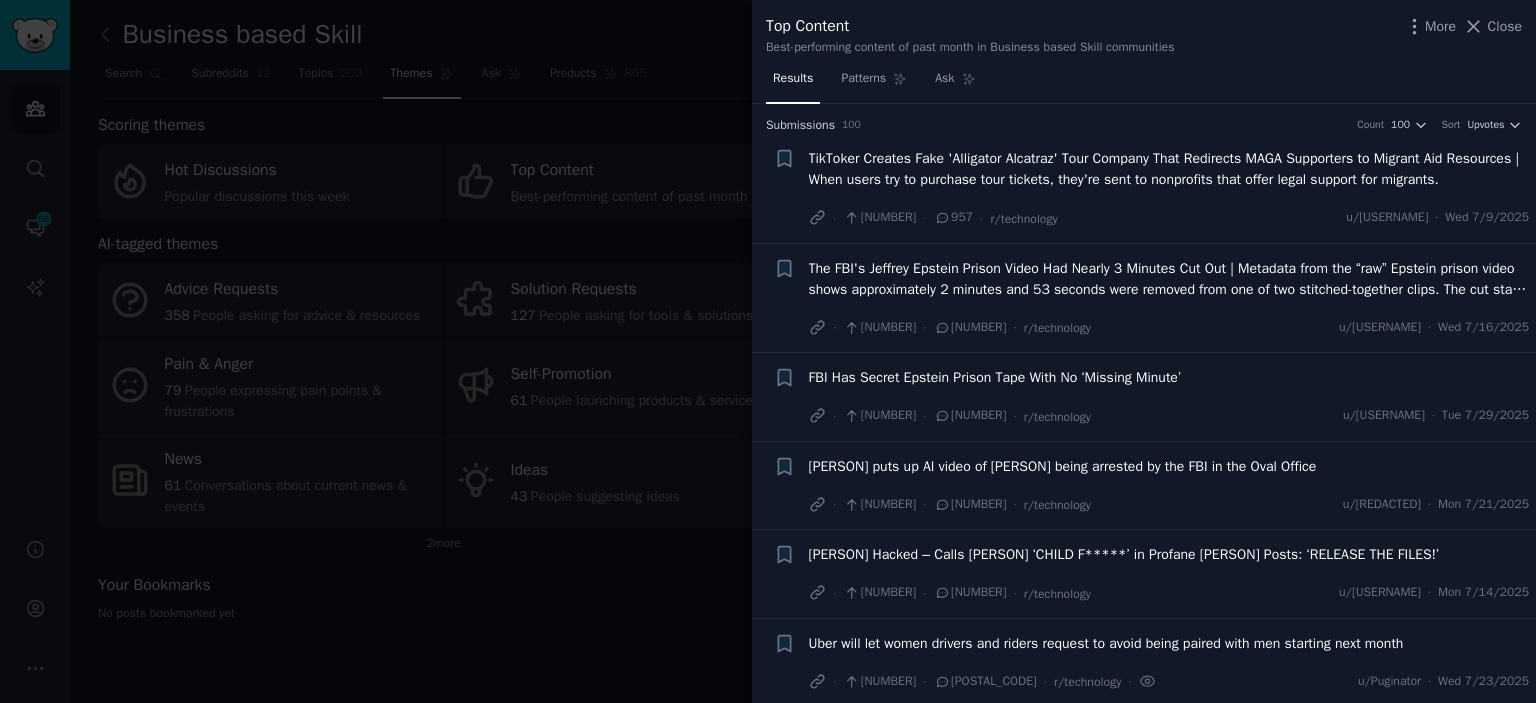 scroll, scrollTop: 0, scrollLeft: 0, axis: both 